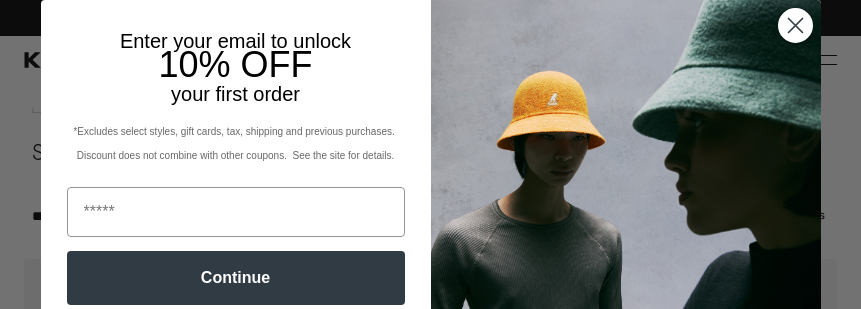 scroll, scrollTop: 0, scrollLeft: 0, axis: both 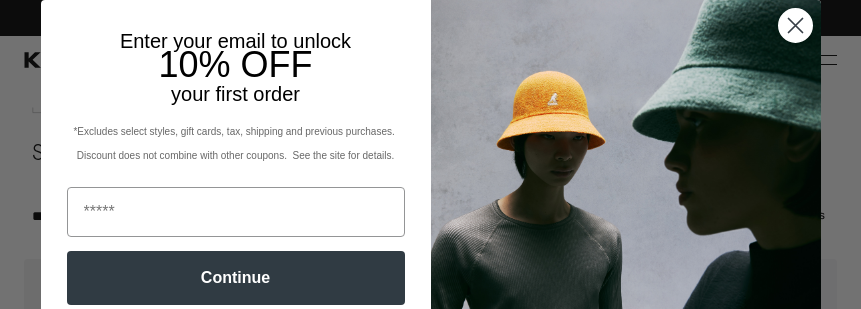 click 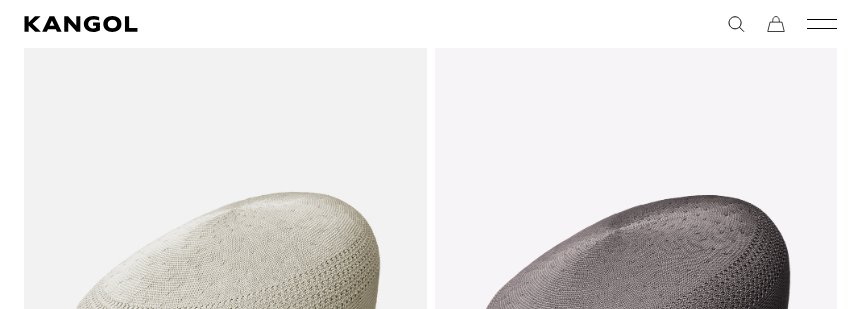 scroll, scrollTop: 264, scrollLeft: 0, axis: vertical 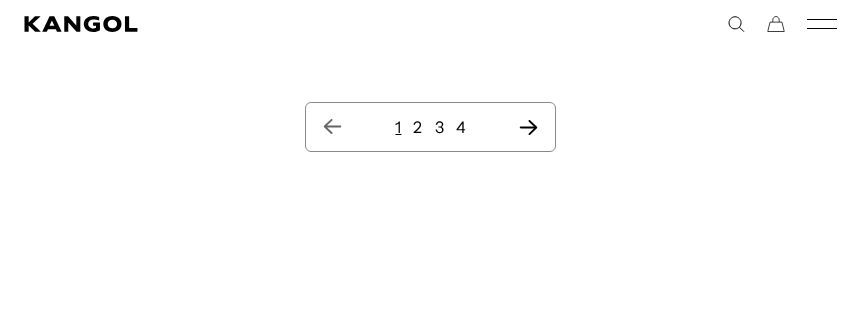 click 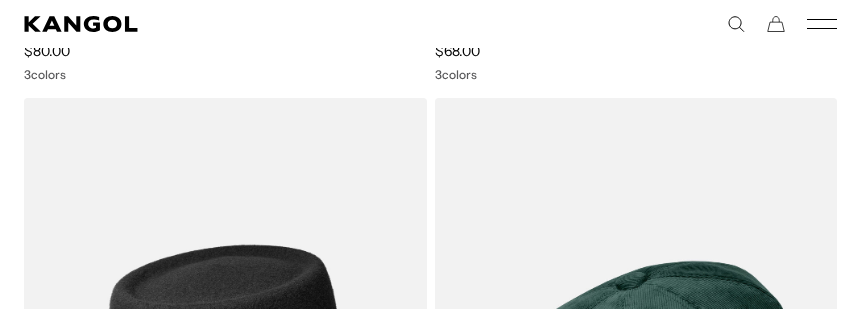 click at bounding box center (0, 0) 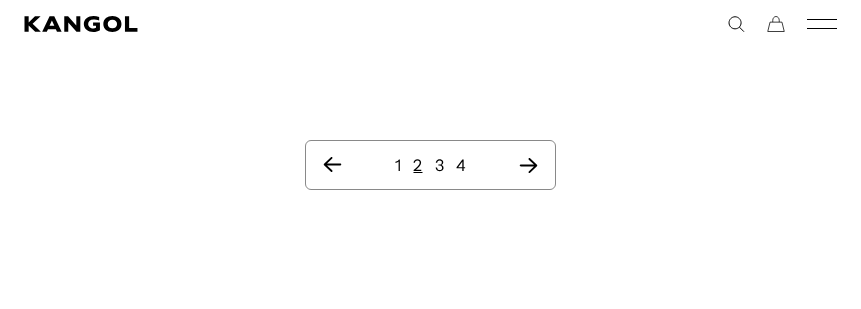 click 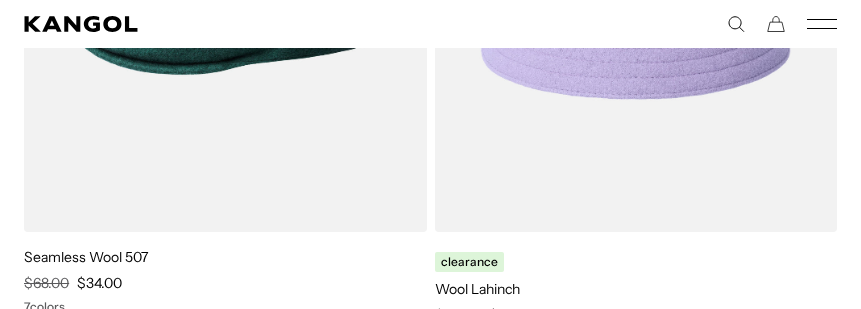 click at bounding box center [0, 0] 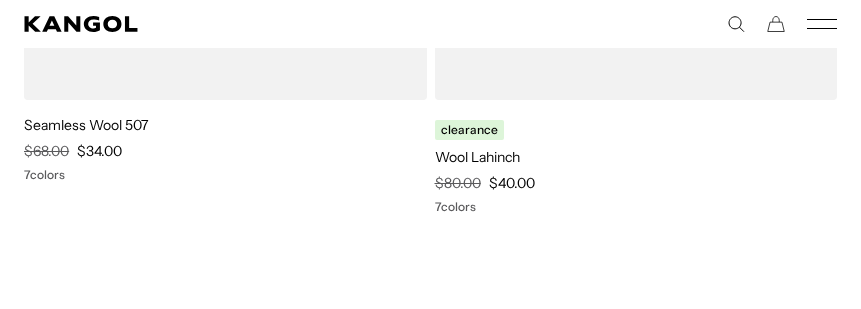 scroll, scrollTop: 0, scrollLeft: 412, axis: horizontal 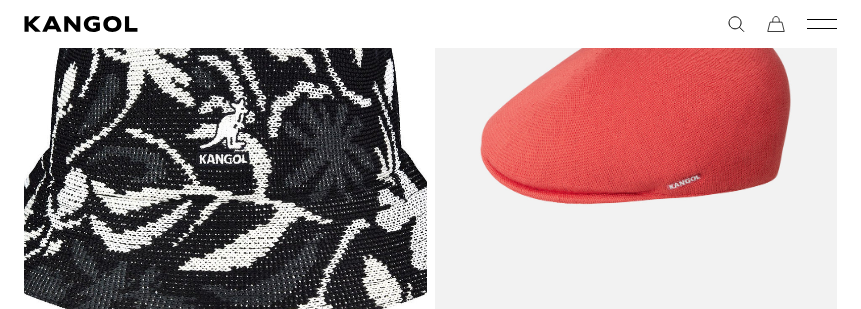 click at bounding box center [0, 0] 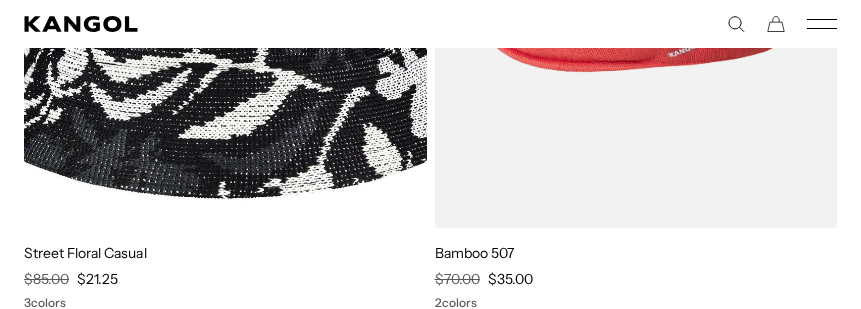 scroll, scrollTop: 13155, scrollLeft: 0, axis: vertical 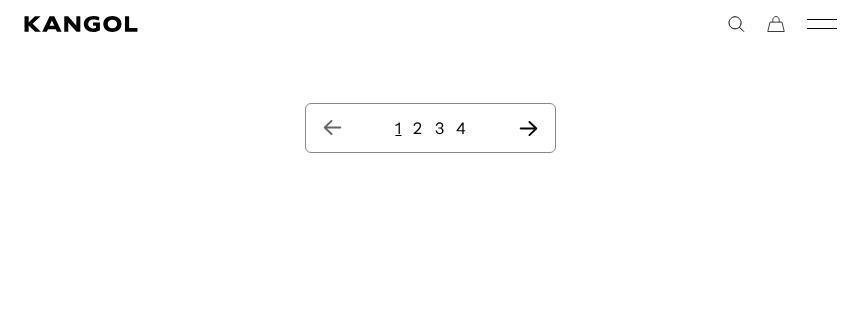 click 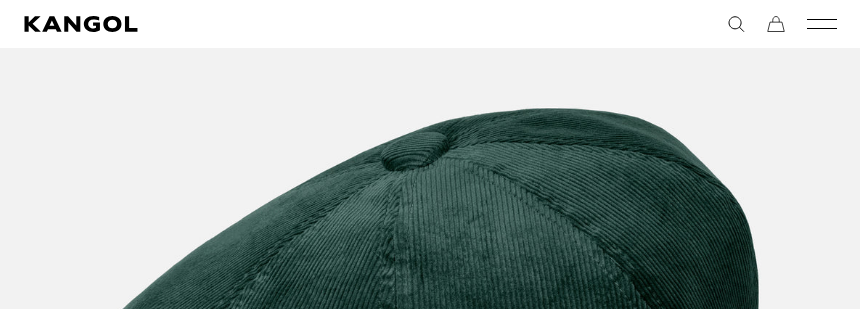 scroll, scrollTop: 433, scrollLeft: 0, axis: vertical 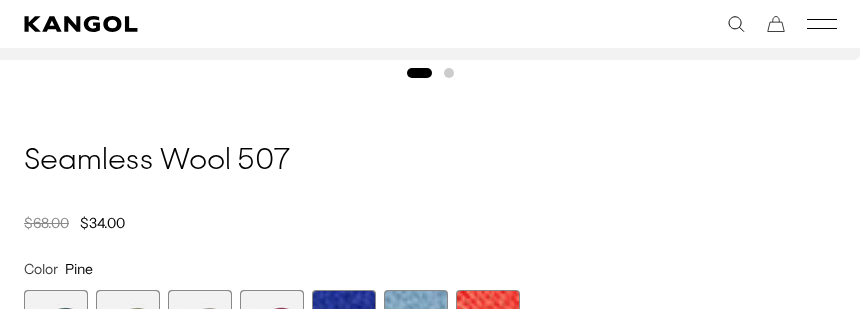 click at bounding box center (272, 322) 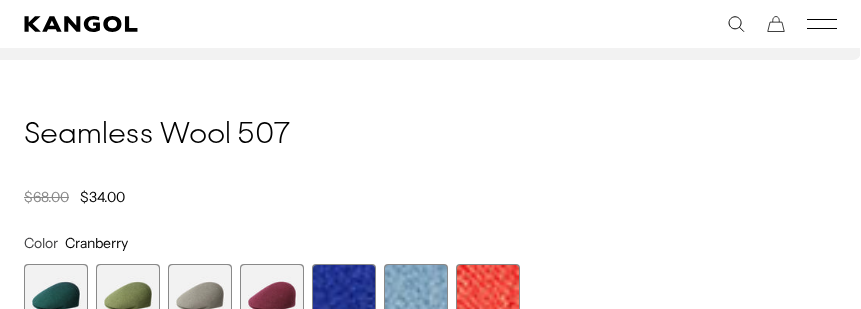 scroll, scrollTop: 0, scrollLeft: 0, axis: both 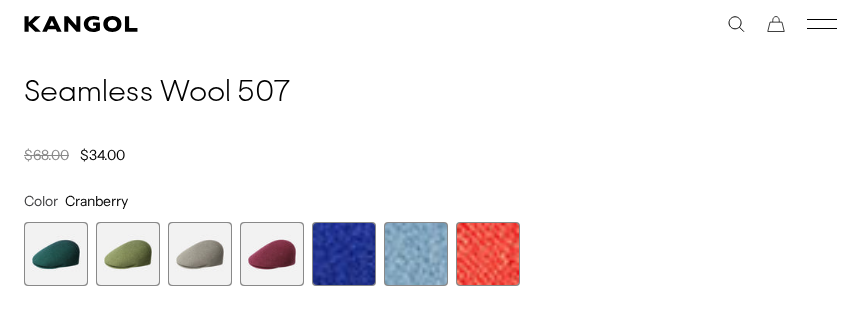 click at bounding box center [200, 254] 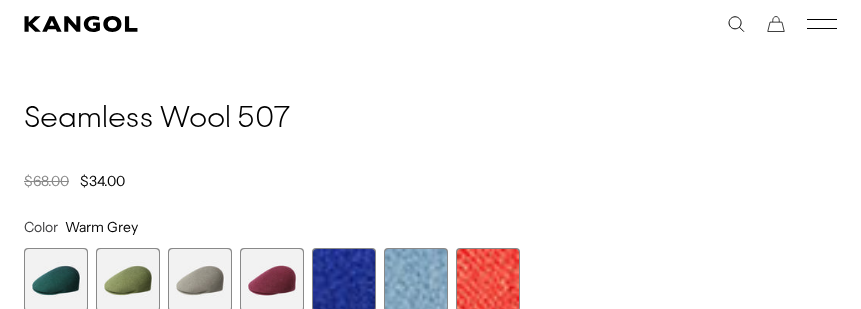 scroll, scrollTop: 0, scrollLeft: 412, axis: horizontal 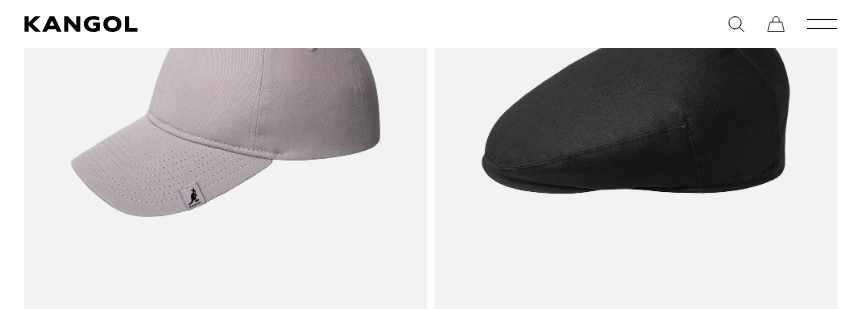 click at bounding box center (0, 0) 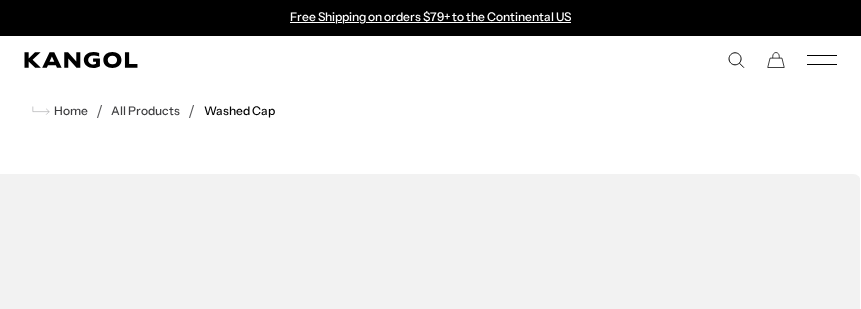 scroll, scrollTop: 183, scrollLeft: 0, axis: vertical 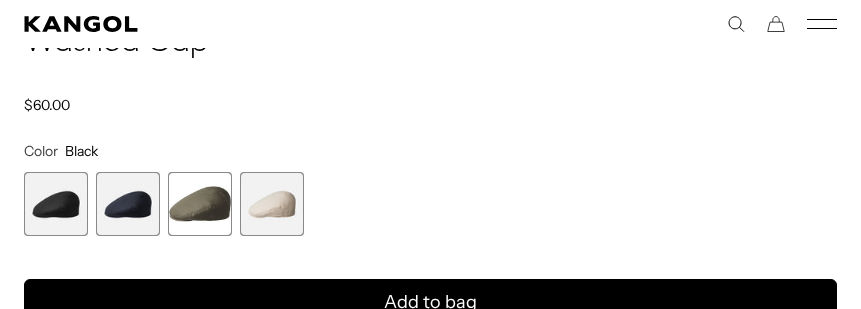 click at bounding box center (200, 204) 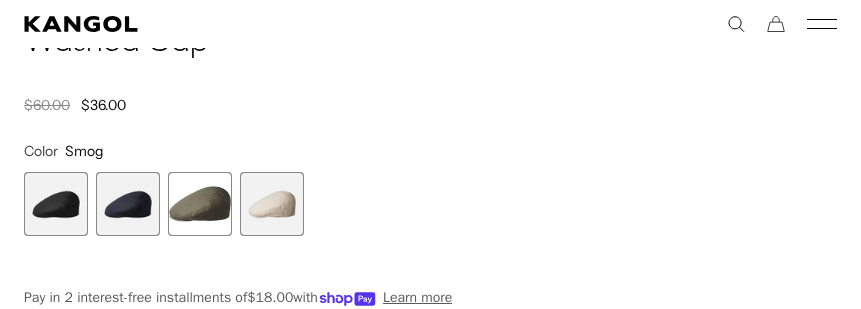 scroll, scrollTop: 0, scrollLeft: 412, axis: horizontal 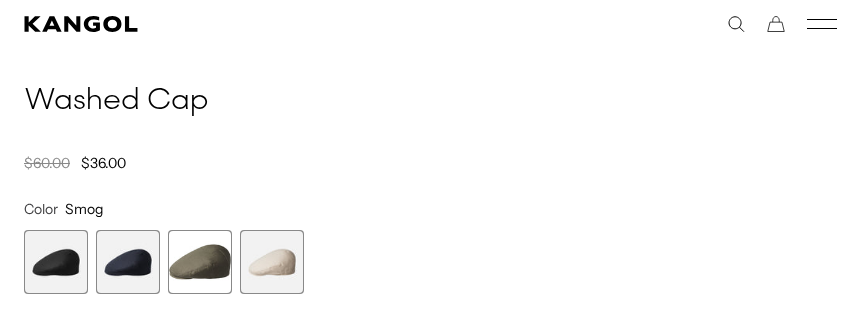 click at bounding box center [128, 262] 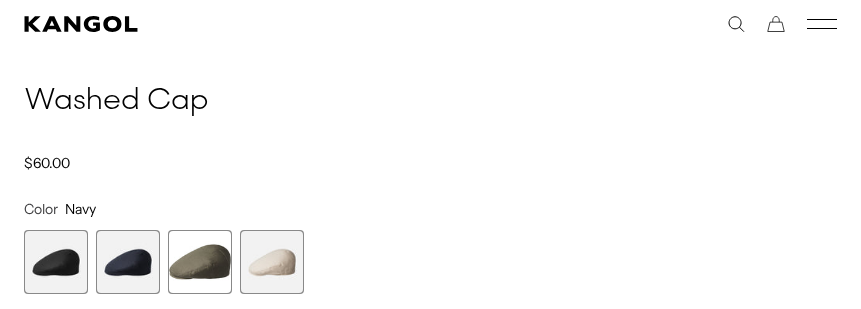 click at bounding box center (128, 262) 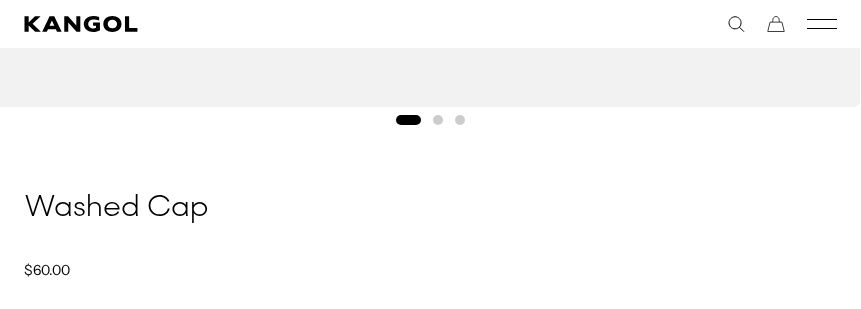 click on "Skip to content
My Bag
( 0 )
Your cart is empty.
Explore new hats
Loading...
Subtotal
$0.00 USD
Taxes, shipping, and discounts are calculated at checkout
Checkout
View My Bag
Size and fit
Close
Size
cm
Inches
S
6 ¾ - 6 ⅞
54-55
21" - 21 ½"
M
7 - 7 ⅛
56-57
22" - 22 ½"
L
7 ¼ - 7 ⅜
58-59
22 ¾" - 23"
XL
7 ½ - 7 ⅝
60-61" at bounding box center (430, 1513) 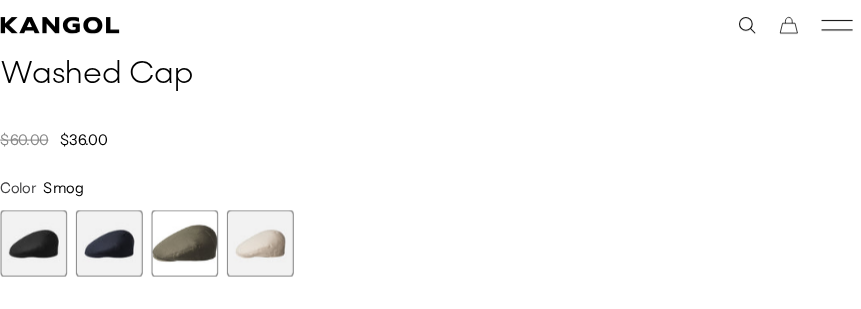click at bounding box center (272, 232) 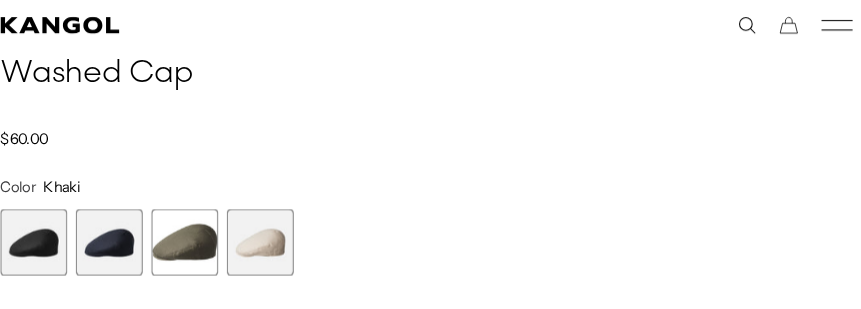 click at bounding box center (272, 231) 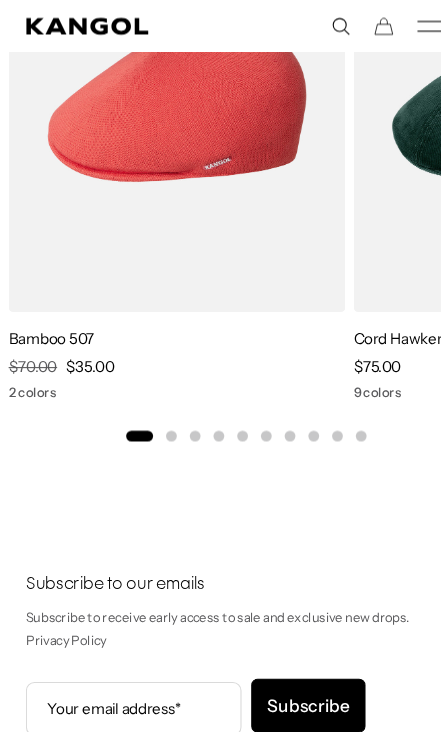 click on "Subscribe to our emails" at bounding box center [220, 542] 